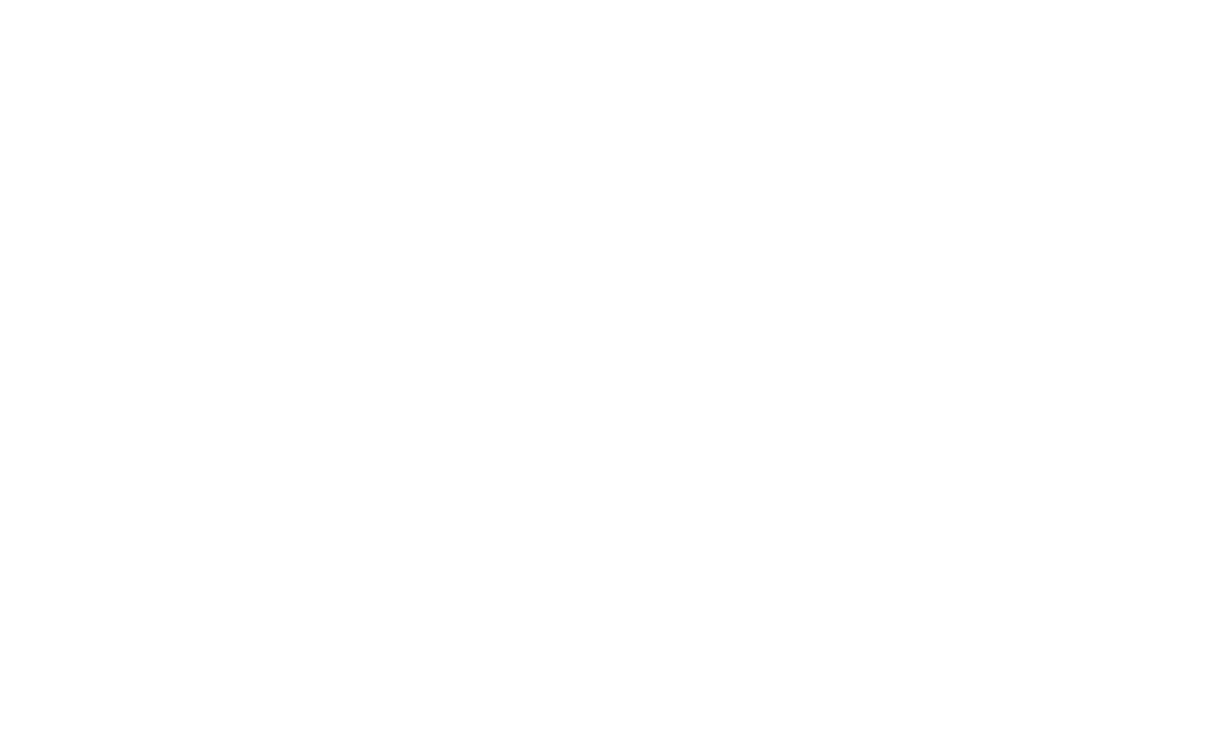 scroll, scrollTop: 0, scrollLeft: 0, axis: both 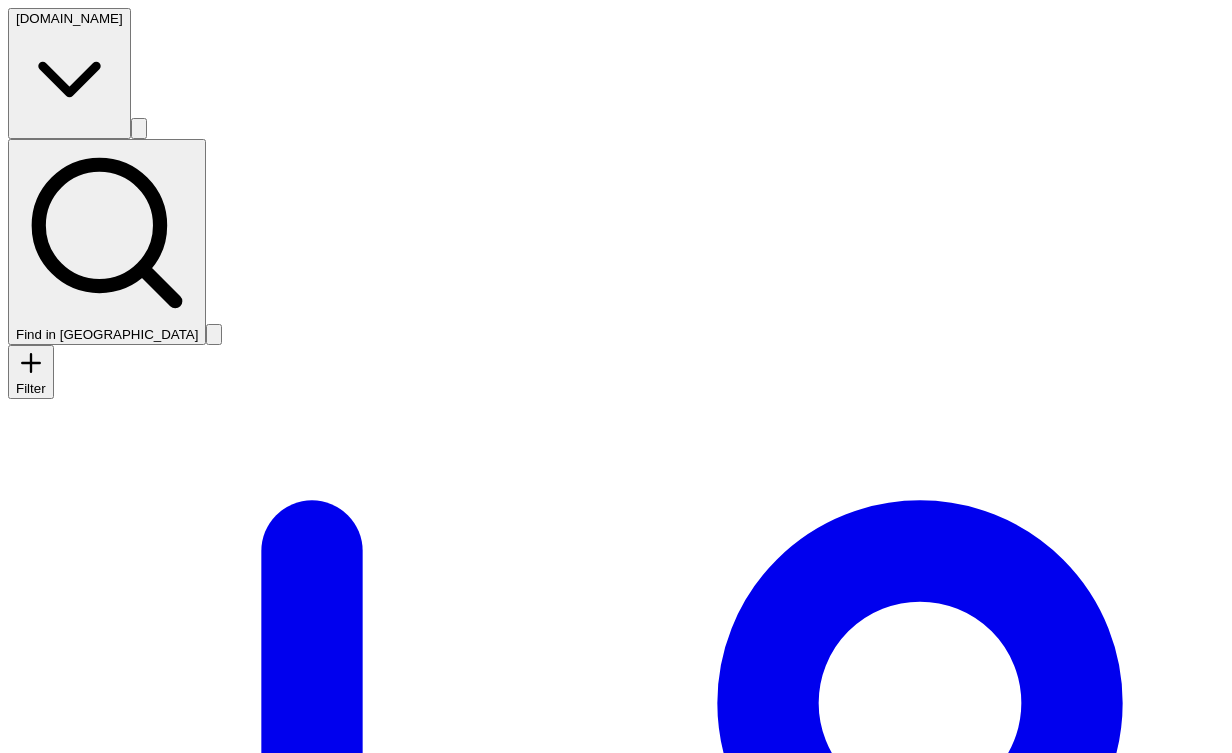 click 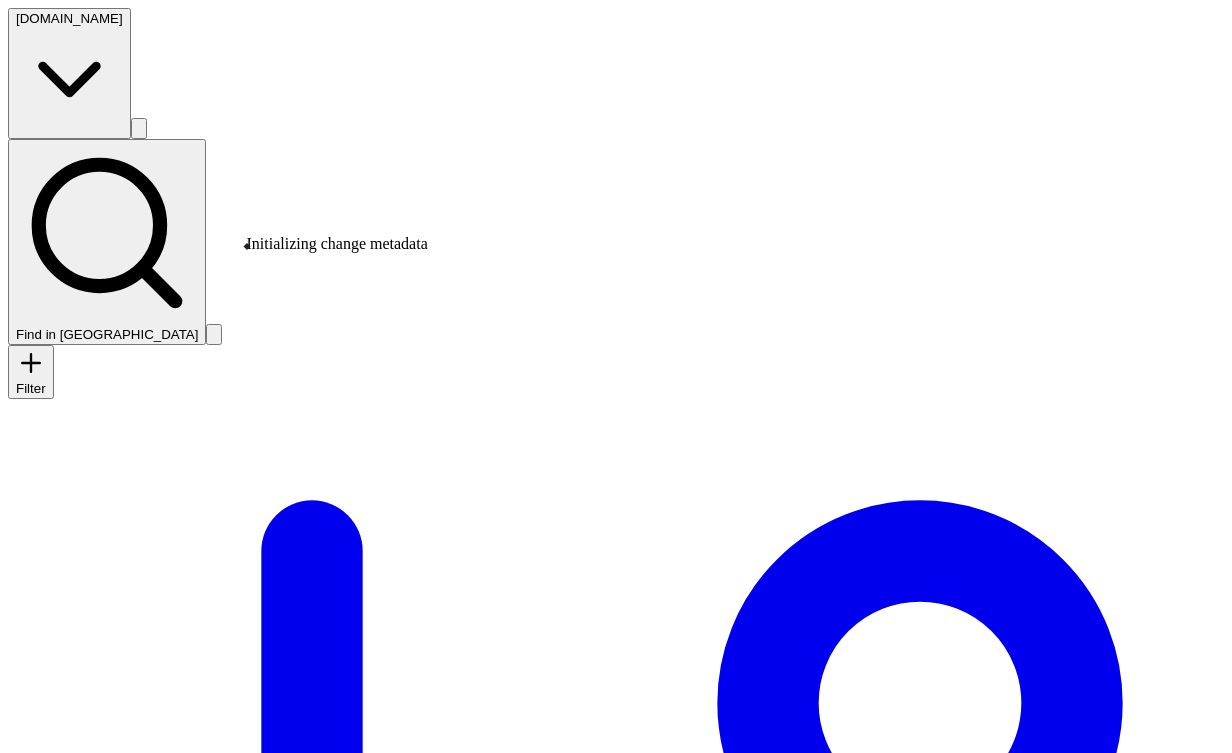 type 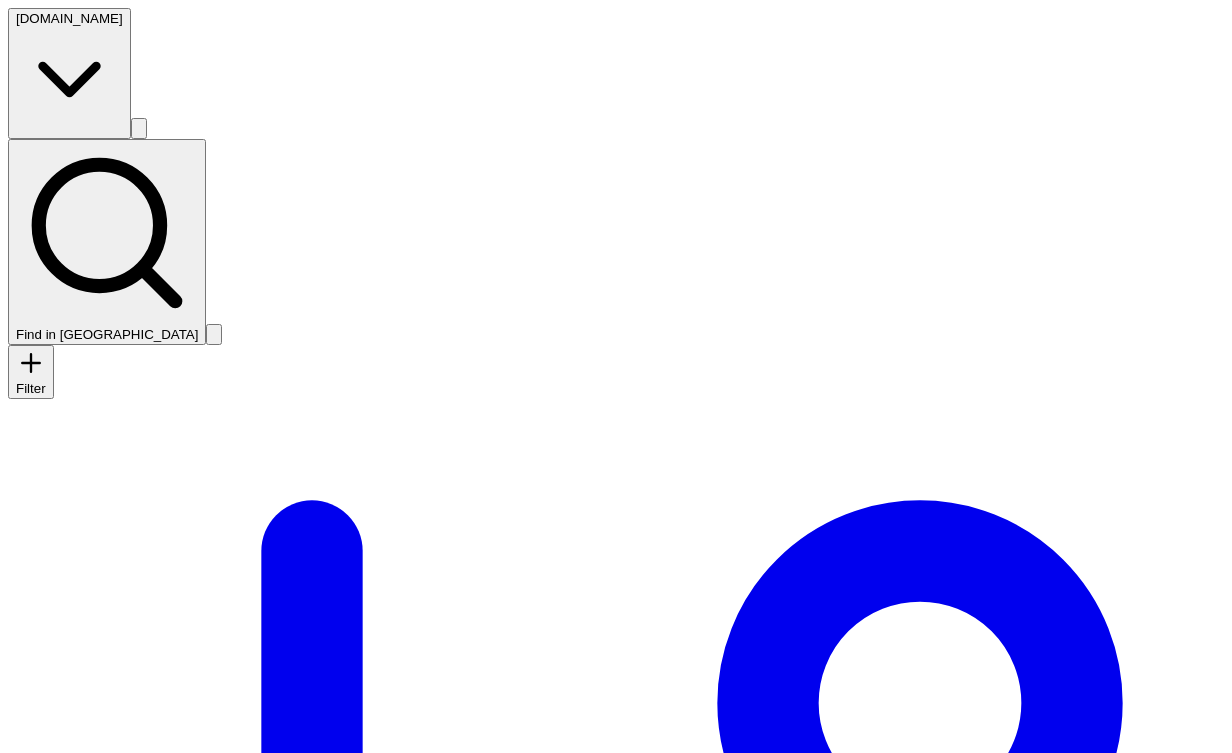 scroll, scrollTop: 49, scrollLeft: 0, axis: vertical 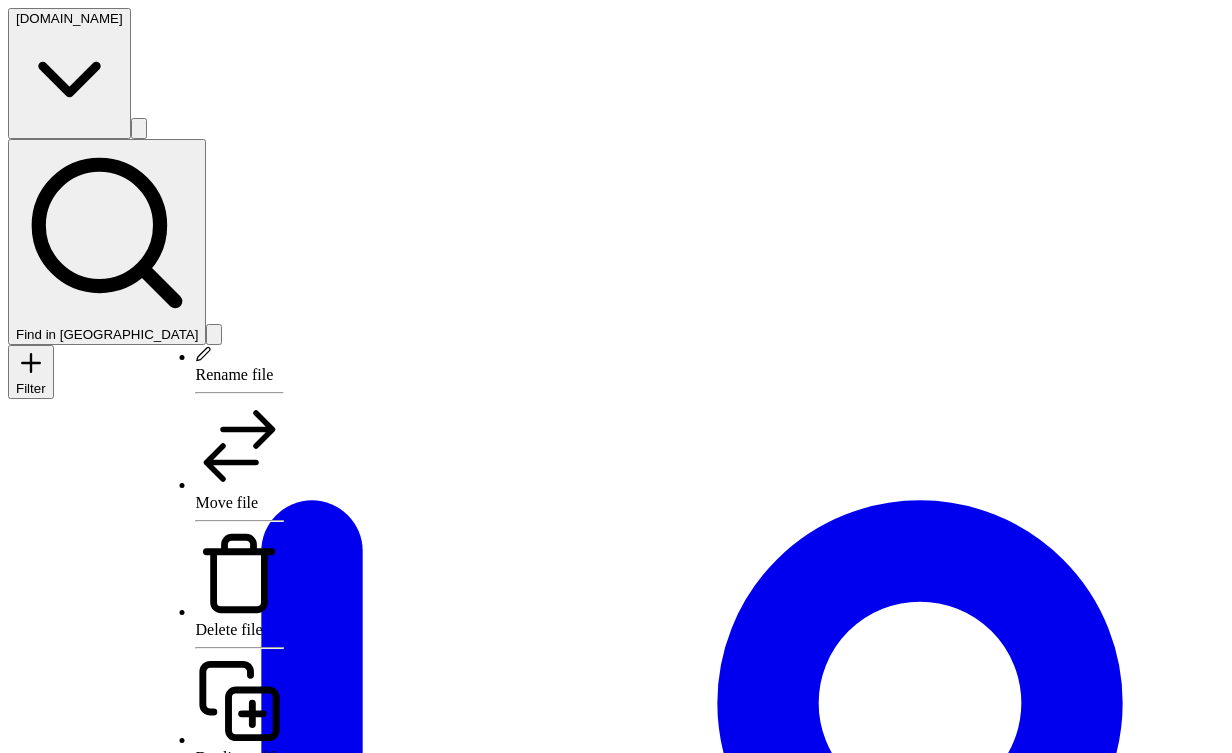 click on "[DOMAIN_NAME] Find in sidebar Filter Draft Changes Applied Changes Chats Draft:   Untitled Objects Answer Event test Product Question Quiz Tag category User image Files Files .vect .vect dev dev eventy-test eventy-test prod prod video-player-settings video-player-settings staging staging Builder Add Integration AI Generation Help draft Untitled change from [DATE] 9:23:40 AM b opened  by  Vect Bot  just now Apply Chat New Change Objects Answer Manage Answer items Event test Manage Event test items Product Manage Product items Question Manage Question items Quiz Manage Quiz items Tag category Manage Tag category items User image Manage User image items Builder Database integrations Database tables loaded into Vect Parameter shares Parameters shared through API Data schemas Extra context and metadata for Vect, like data structures, relations, and visualizations Collection objects Objects that control and manage data Guests Access control outside the organization for Vect Data hooks API endpoints User groups" at bounding box center [616, 11192] 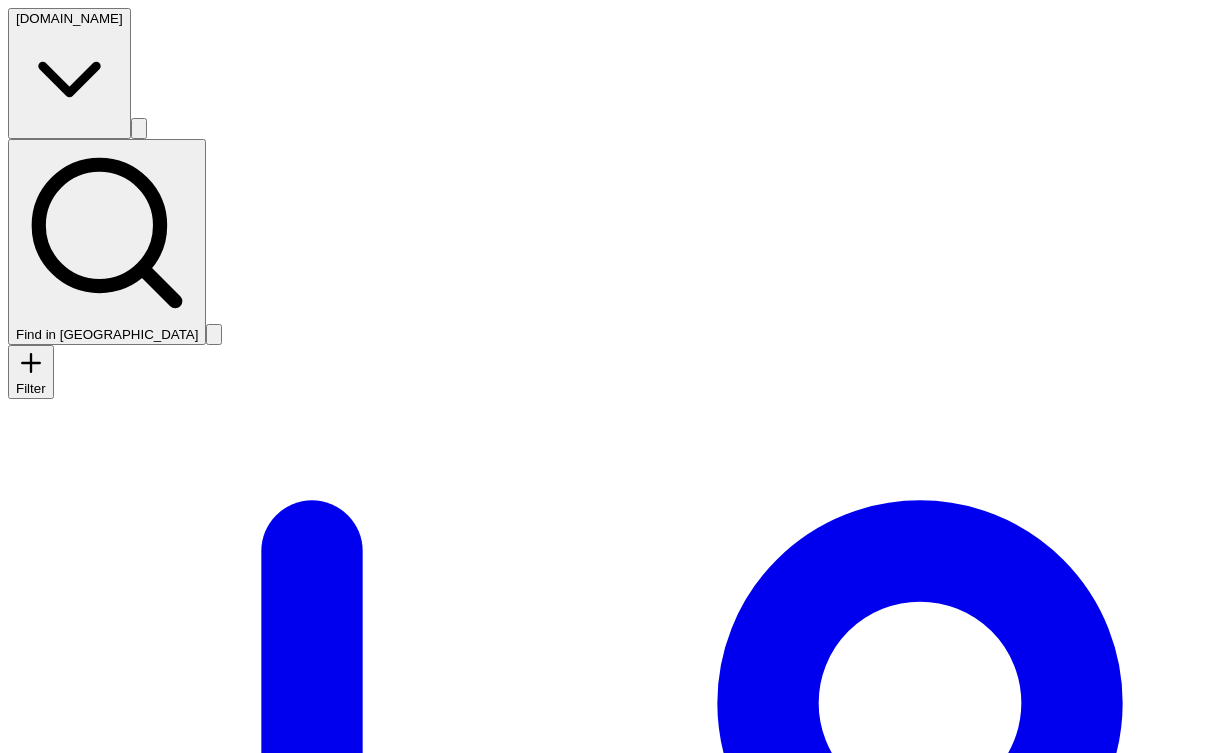 click on "[DOMAIN_NAME] Find in sidebar Filter Draft Changes Applied Changes Chats Draft:   Untitled Objects Answer Event test Product Question Quiz Tag category User image Files Files .vect .vect dev dev eventy-test eventy-test prod prod duplicate-video-player-settings duplicate-video-player-settings video-player-settings video-player-settings staging staging Builder Add Integration AI Generation Help / Files / prod / duplicate-video-player-settings draft Untitled change from [DATE] 9:23:40 AM b opened  by  Vect Bot  just now 1 Apply Chat New Change # duplicate-video-player-settings.json S Video Default resolution 4K Aspect ratio 21:9 Subtitle font Roboto Subtitle size 20 Audio Default volume 80 Audio device high_quality Playback Autoplay True False Loop True False Remember position True False Interface Theme custom Show controls True False Fullscreen startup True False
Delete chats Go to schema Generate Schemas Go to schema Generate Schemas Go to schema Generate Schemas Go to schema Generate Schemas •" at bounding box center (616, 10507) 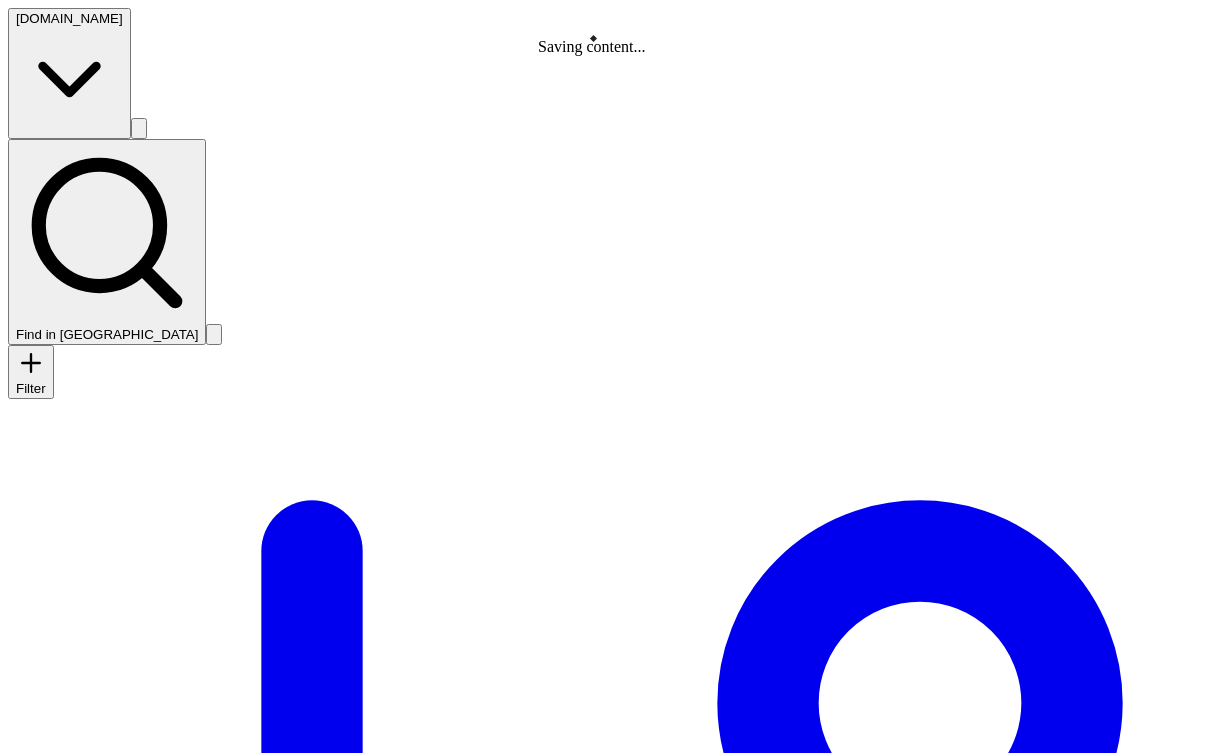 click 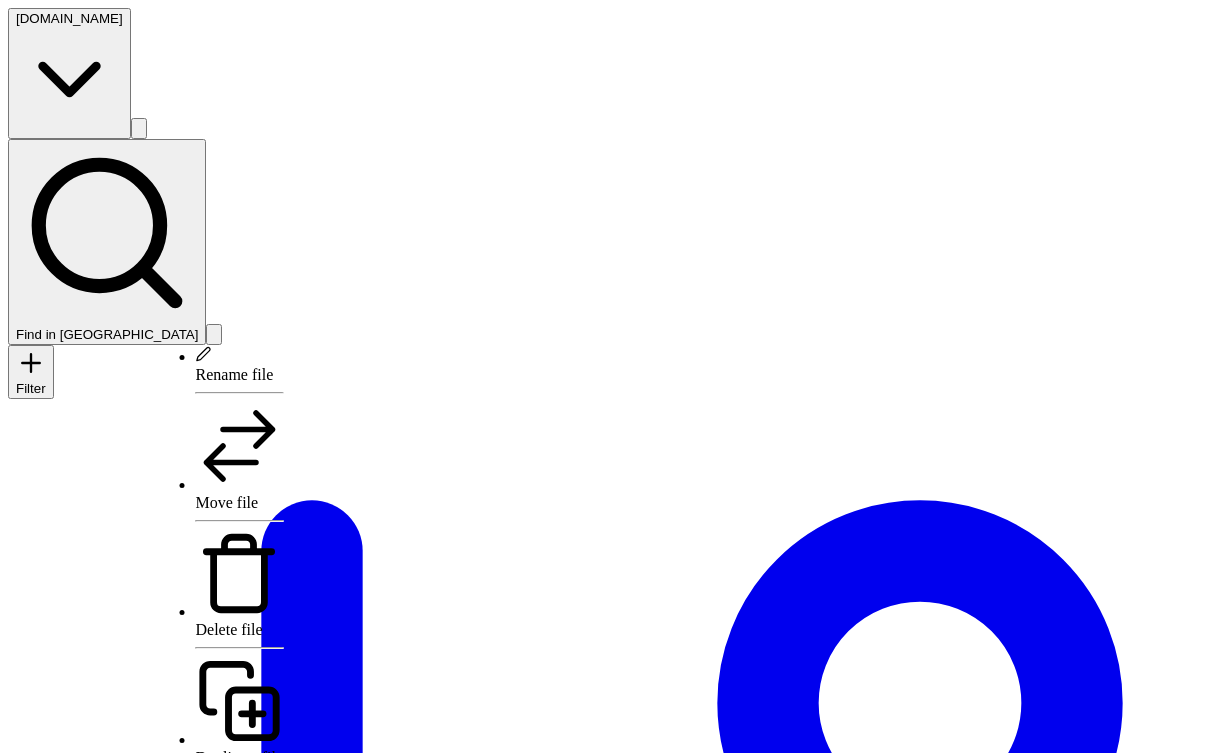 click on "[DOMAIN_NAME] Find in sidebar Filter Draft Changes Applied Changes Chats Draft:   Untitled Objects Answer Event test Product Question Quiz Tag category User image Files Files .vect .[PERSON_NAME] dev eventy-test eventy-test prod prod video-player-settings video-player-settings staging staging Builder Add Integration AI Generation Help / Files draft Untitled change from [DATE] 9:23:40 AM b opened  by  Vect Bot  24 seconds ago Apply Chat New Change Folders .vect 7 files in folder dev 1 file in folder eventy-test 7 files in folder prod 1 file in folder staging 1 file in folder
Delete chats Go to schema Generate Schemas Go to schema Generate Schemas Go to schema Generate Schemas Go to schema Generate Schemas Go to schema Generate Schemas Go to schema Generate Schemas Go to schema Generate Schemas Add file Upload files Label node Label node children Collapse all Add folder COMING SOON For now, add file: new-folder/new-file Add file Upload files Delete folder Rename folder Label node Label node children" at bounding box center [616, 10180] 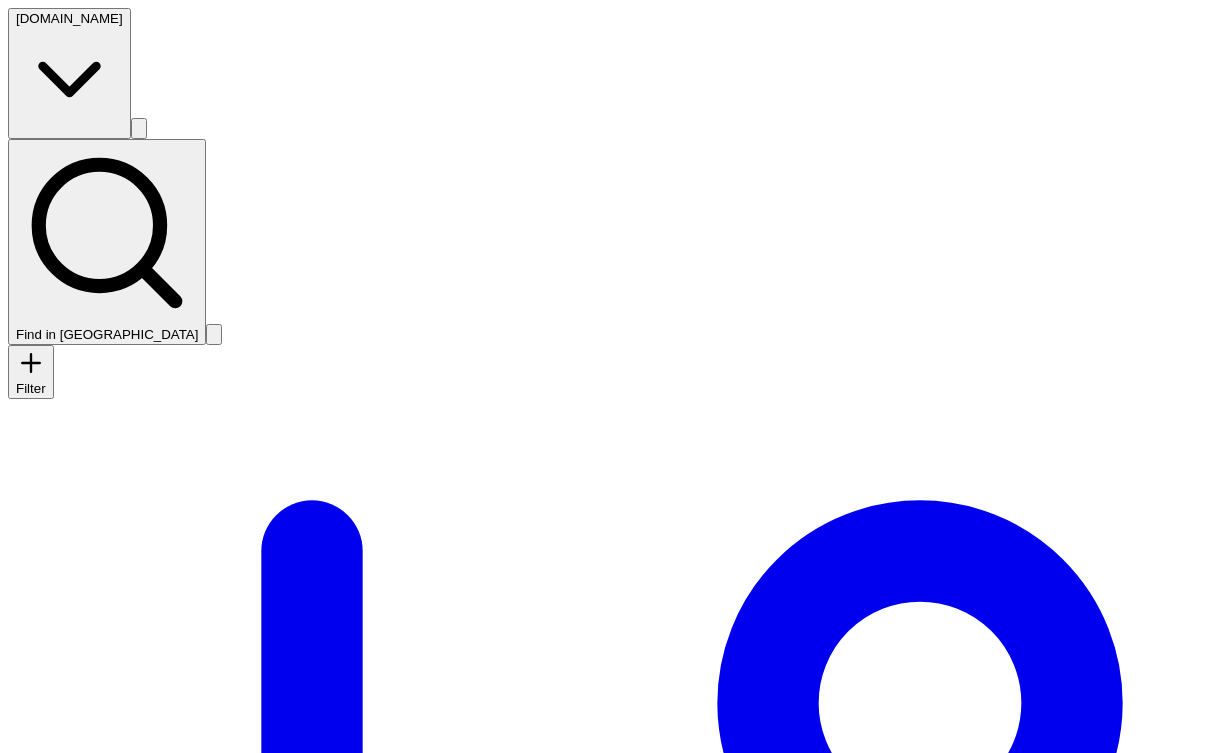 type on "new-name.json" 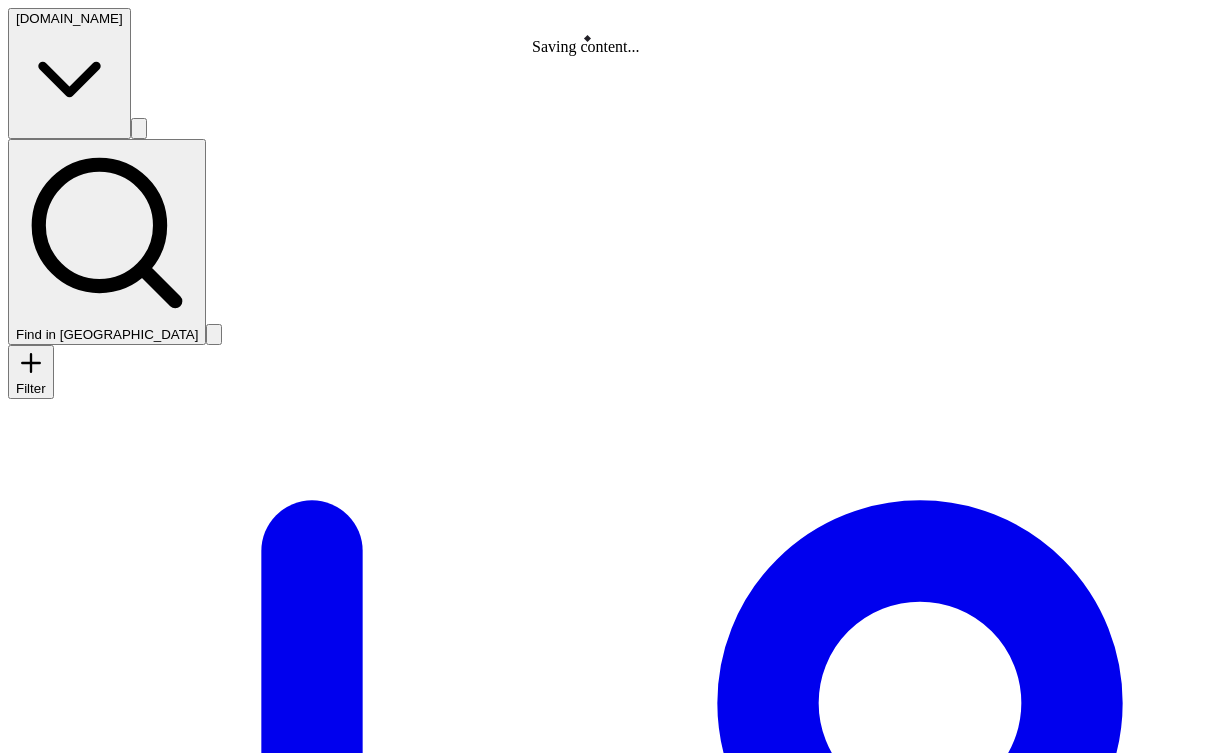 click 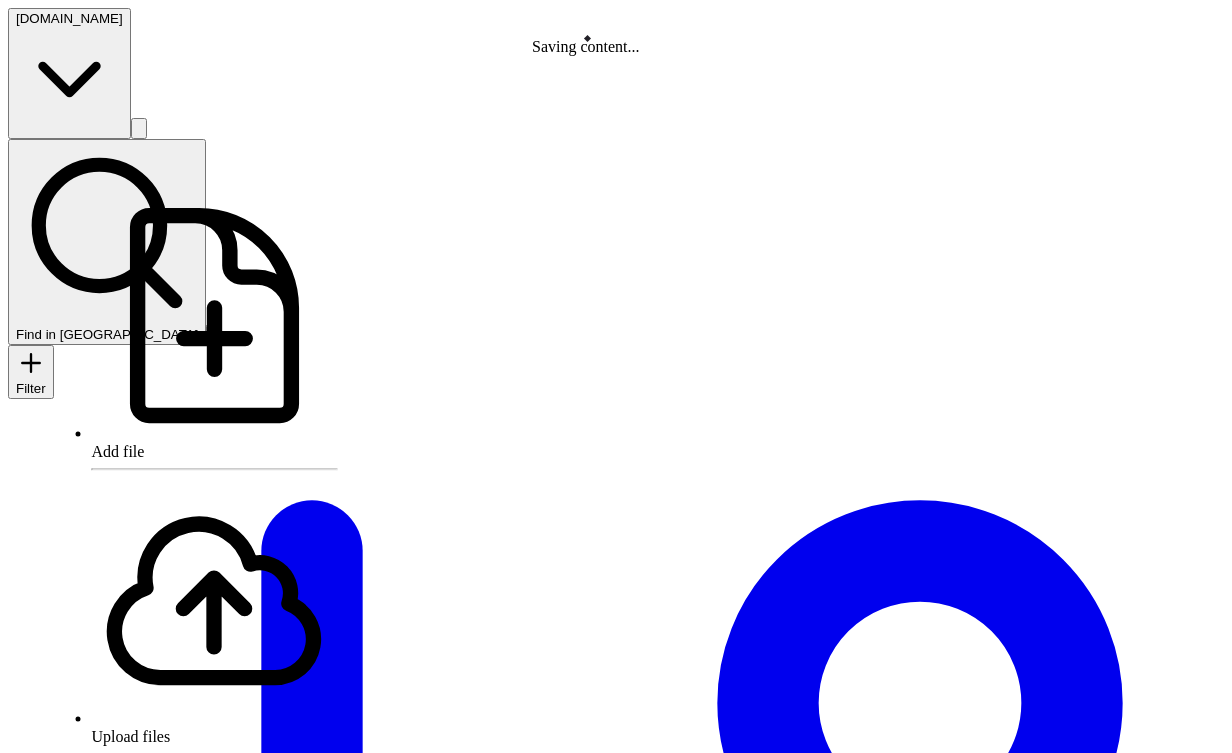 scroll, scrollTop: 58, scrollLeft: 0, axis: vertical 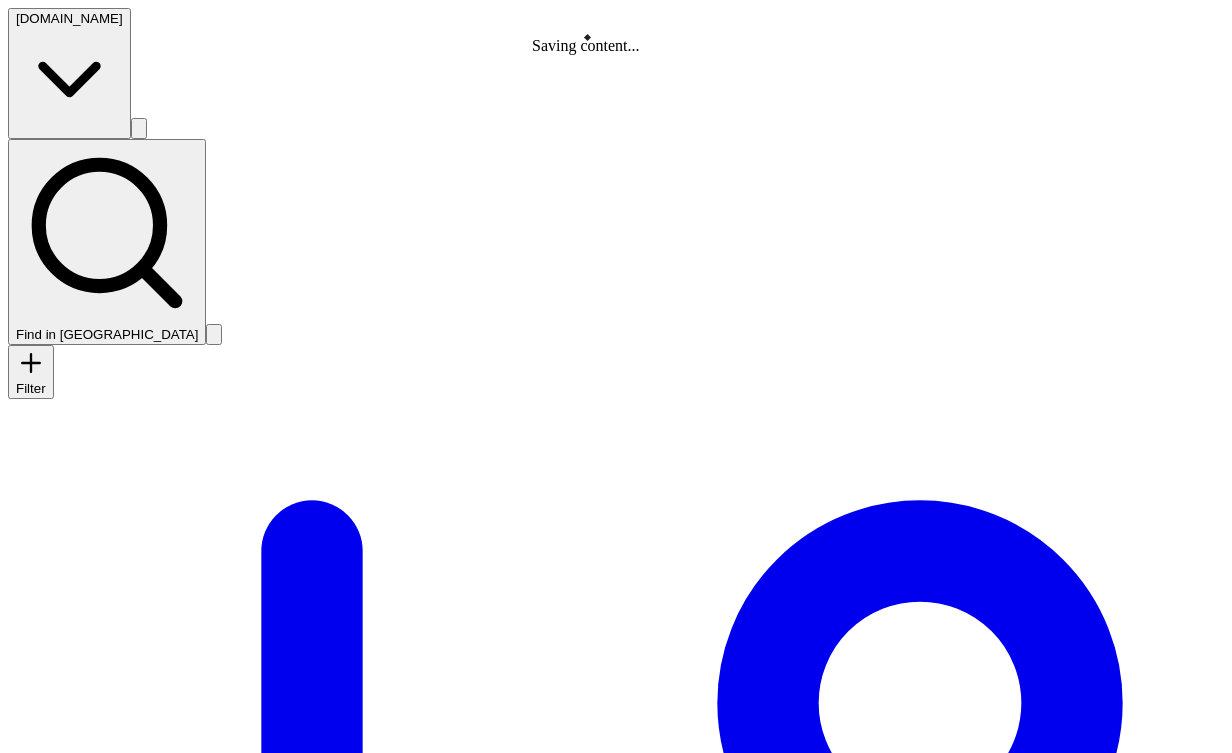 type on "test.json" 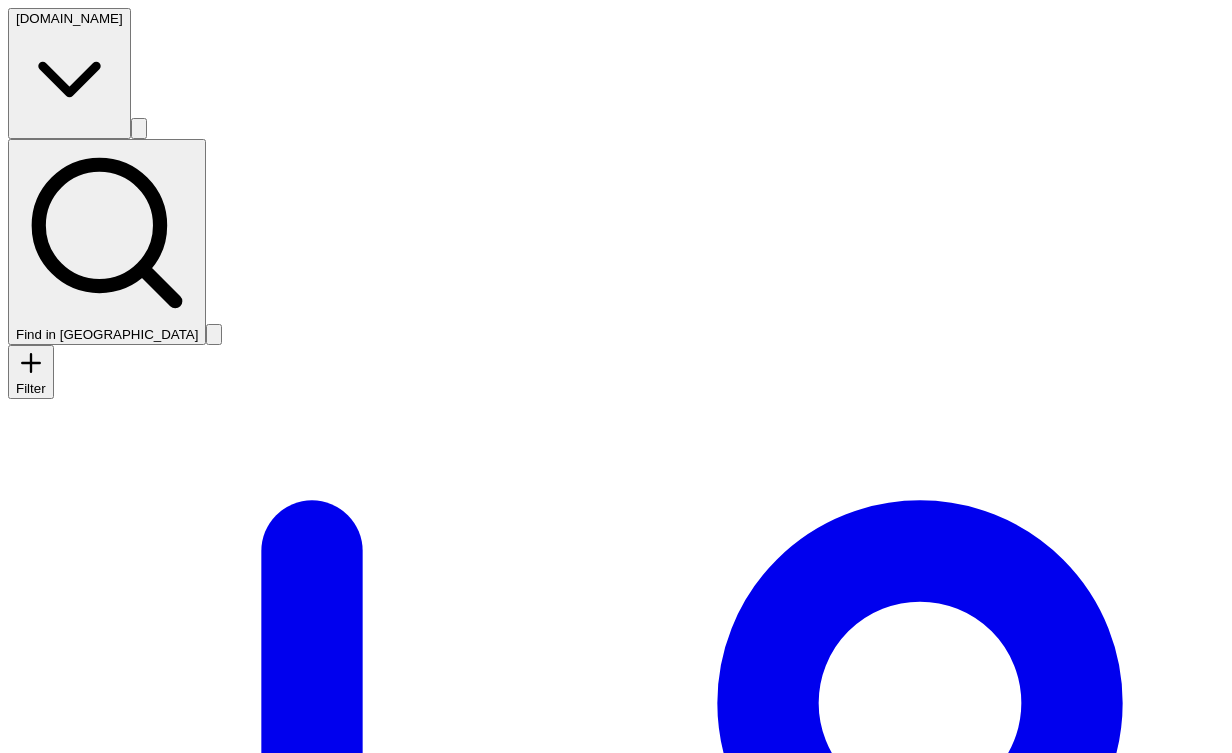 click 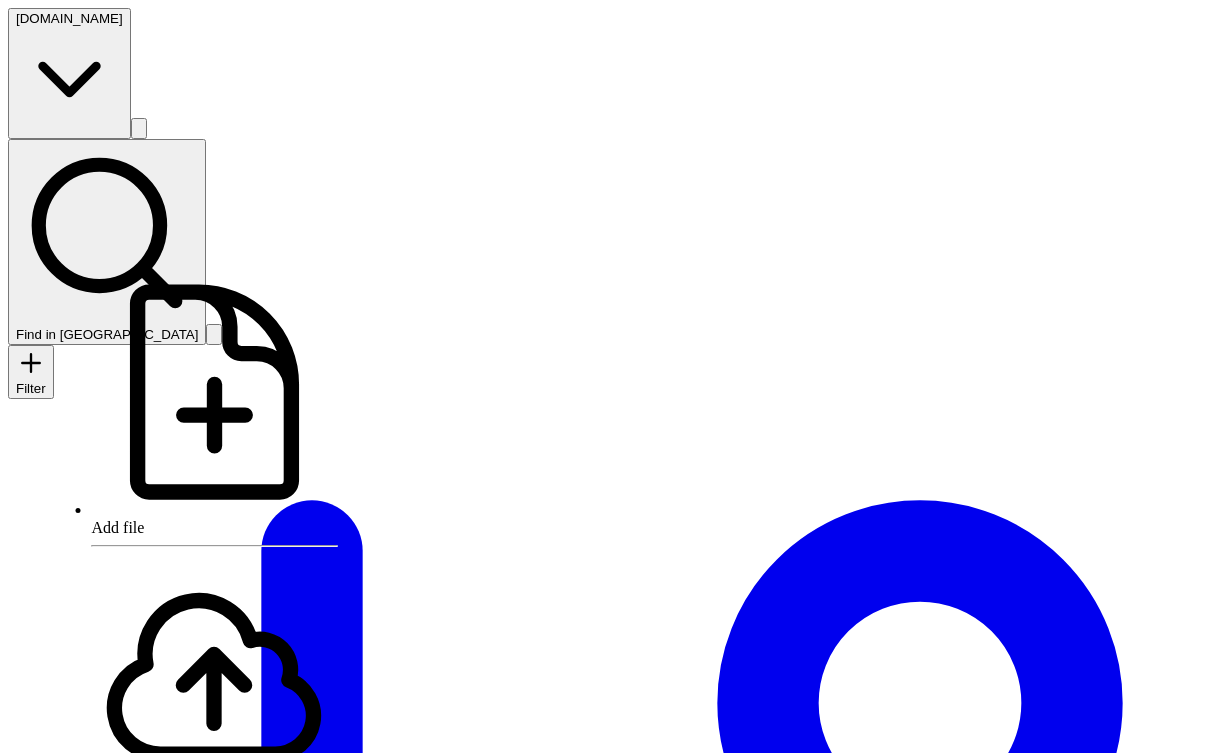 click on "[DOMAIN_NAME] Find in sidebar Filter Draft Changes Applied Changes Chats Draft:   Untitled Objects Answer Event test Product Question Quiz Tag category User image Files Files .vect .vect dev dev eventy-test eventy-test prod prod new-name new-name staging staging test test Builder Add Integration AI Generation Help
Delete chats Go to schema Generate Schemas Go to schema Generate Schemas Go to schema Generate Schemas Go to schema Generate Schemas Go to schema Generate Schemas Go to schema Generate Schemas Go to schema Generate Schemas Add file Upload files Label node Label node children Collapse all Add folder COMING SOON For now, add file: new-folder/new-file Add file Upload files Delete folder Rename folder Label node Label node children Copy path Add folder COMING SOON For now, add file: new-folder/new-file Add file Upload files Delete folder Rename folder Label node Label node children Copy path Add folder COMING SOON For now, add file: new-folder/new-file Add file Upload files Delete folder Copy path" at bounding box center [616, 9857] 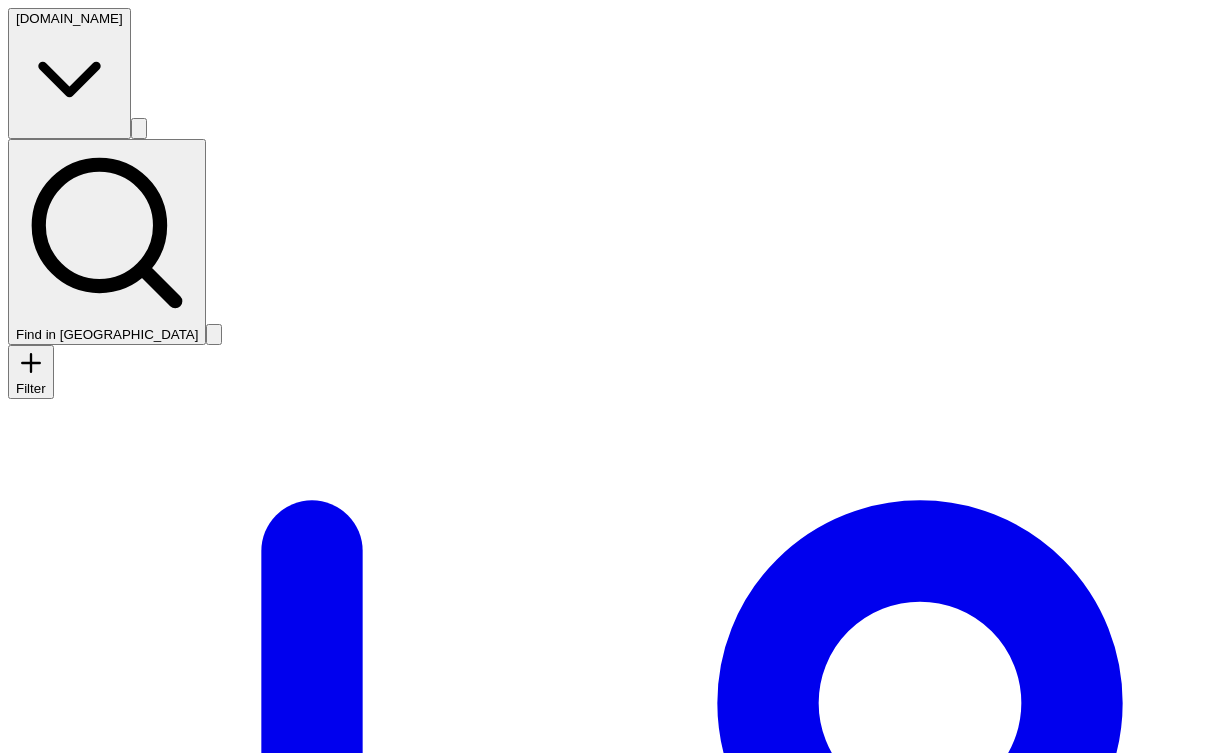 scroll, scrollTop: 58, scrollLeft: 0, axis: vertical 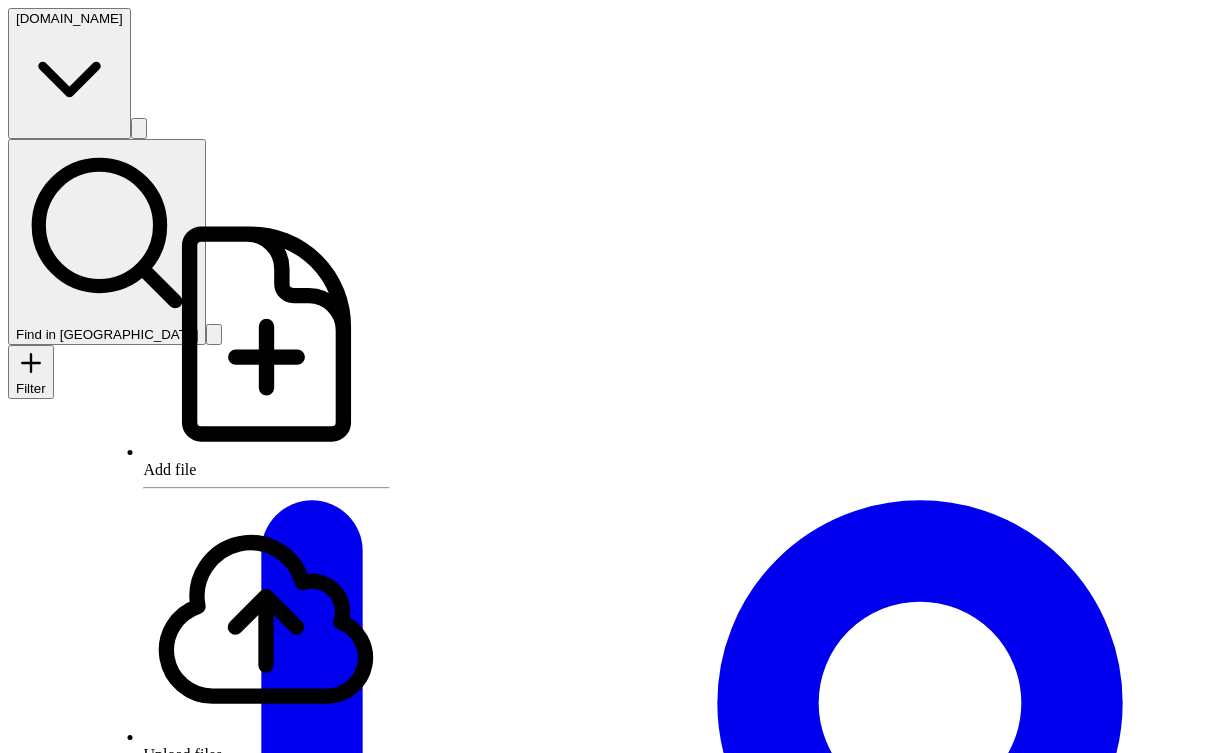 click on "[DOMAIN_NAME] Find in sidebar Filter Draft Changes Applied Changes Chats Draft:   Untitled Objects Answer Event test Product Question Quiz Tag category User image Files Files .vect .vect dev dev eventy-test eventy-test prod prod new-name new-name staging staging test test Builder Add Integration AI Generation Help
Delete chats Go to schema Generate Schemas Go to schema Generate Schemas Go to schema Generate Schemas Go to schema Generate Schemas Go to schema Generate Schemas Go to schema Generate Schemas Go to schema Generate Schemas Add file Upload files Label node Label node children Collapse all Add folder COMING SOON For now, add file: new-folder/new-file Add file Upload files Delete folder Rename folder Label node Label node children Copy path Add folder COMING SOON For now, add file: new-folder/new-file Add file Upload files Delete folder Rename folder Label node Label node children Copy path Add folder COMING SOON For now, add file: new-folder/new-file Add file Upload files Delete folder Copy path" at bounding box center (616, 9857) 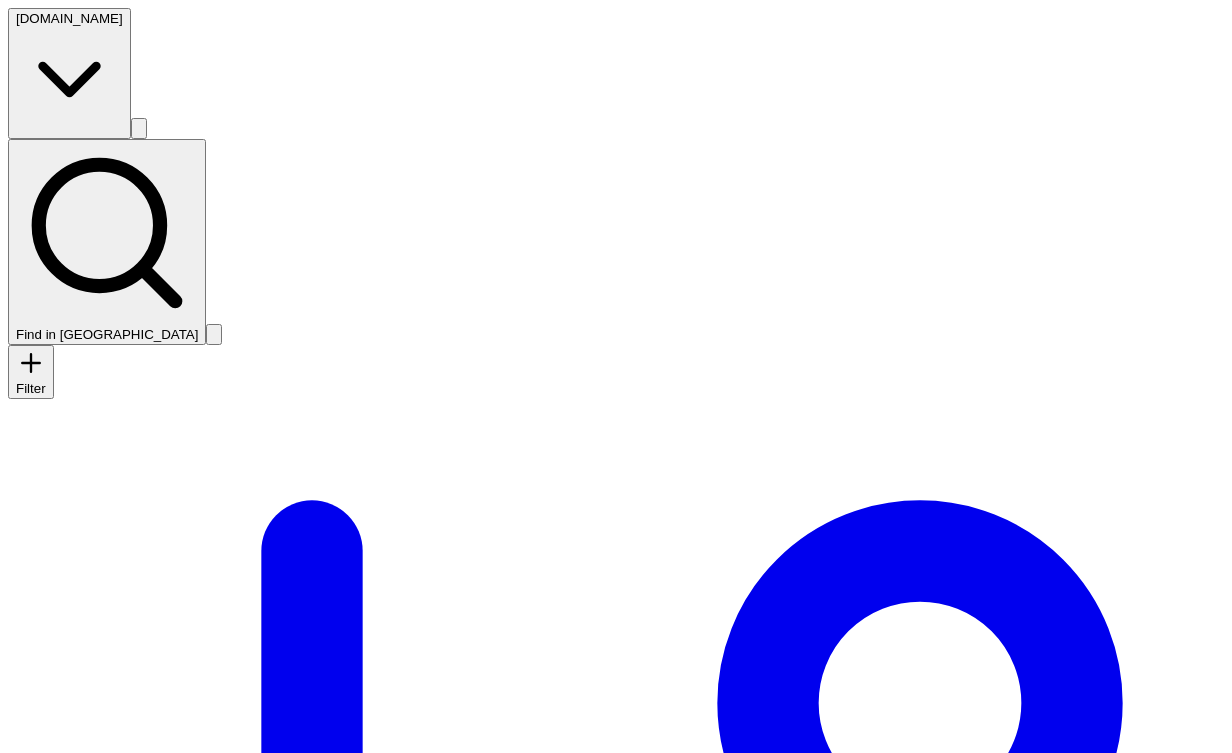 type on "new-.json" 